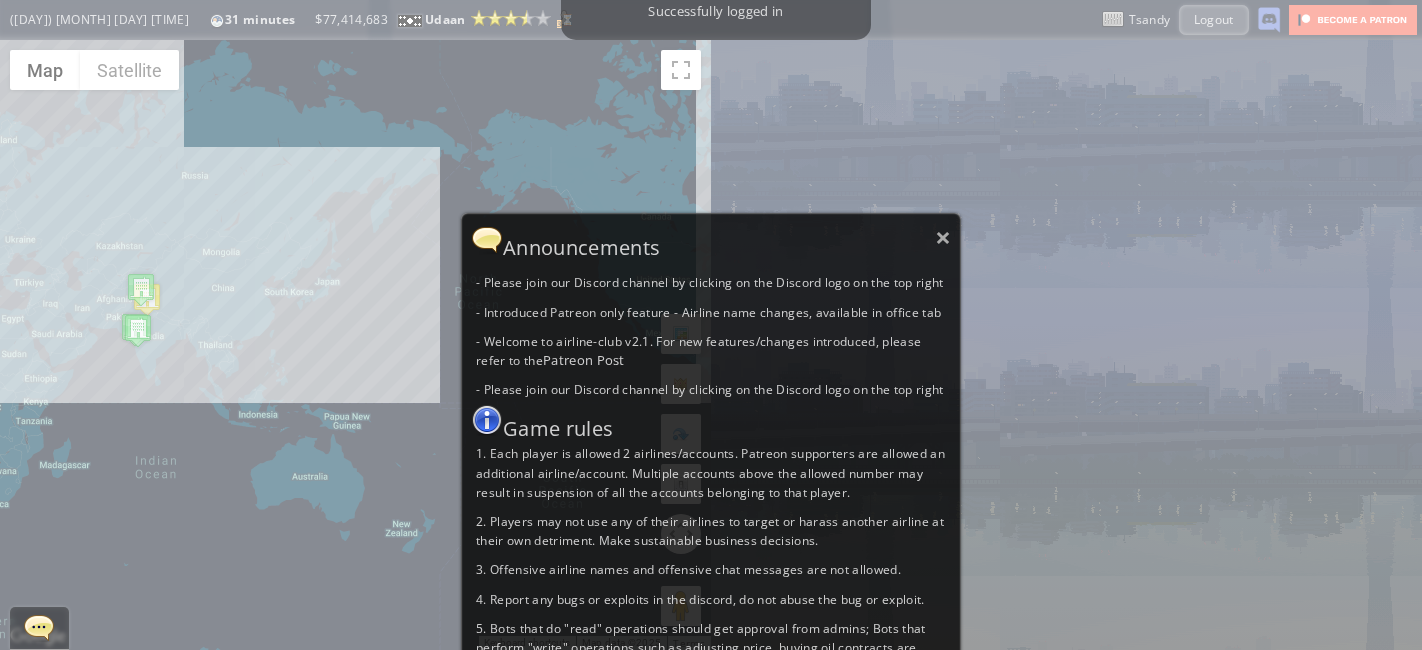 scroll, scrollTop: 0, scrollLeft: 0, axis: both 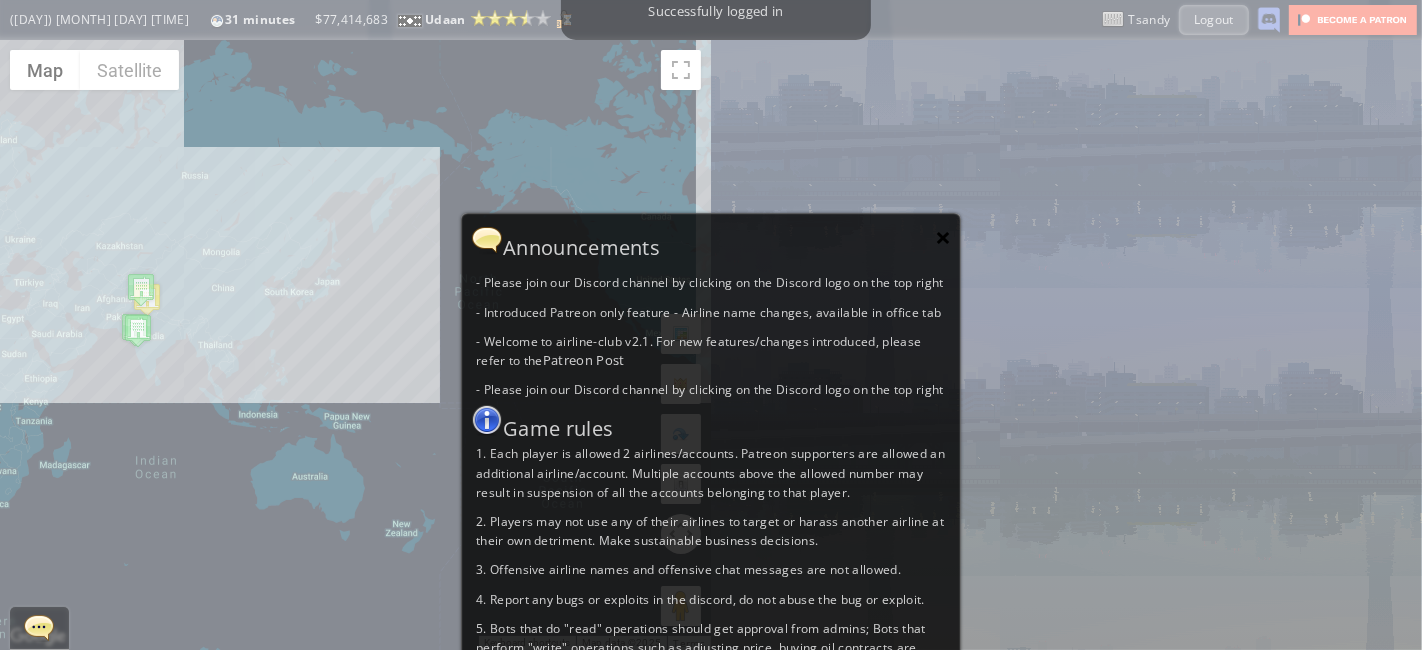 click on "×" at bounding box center [943, 237] 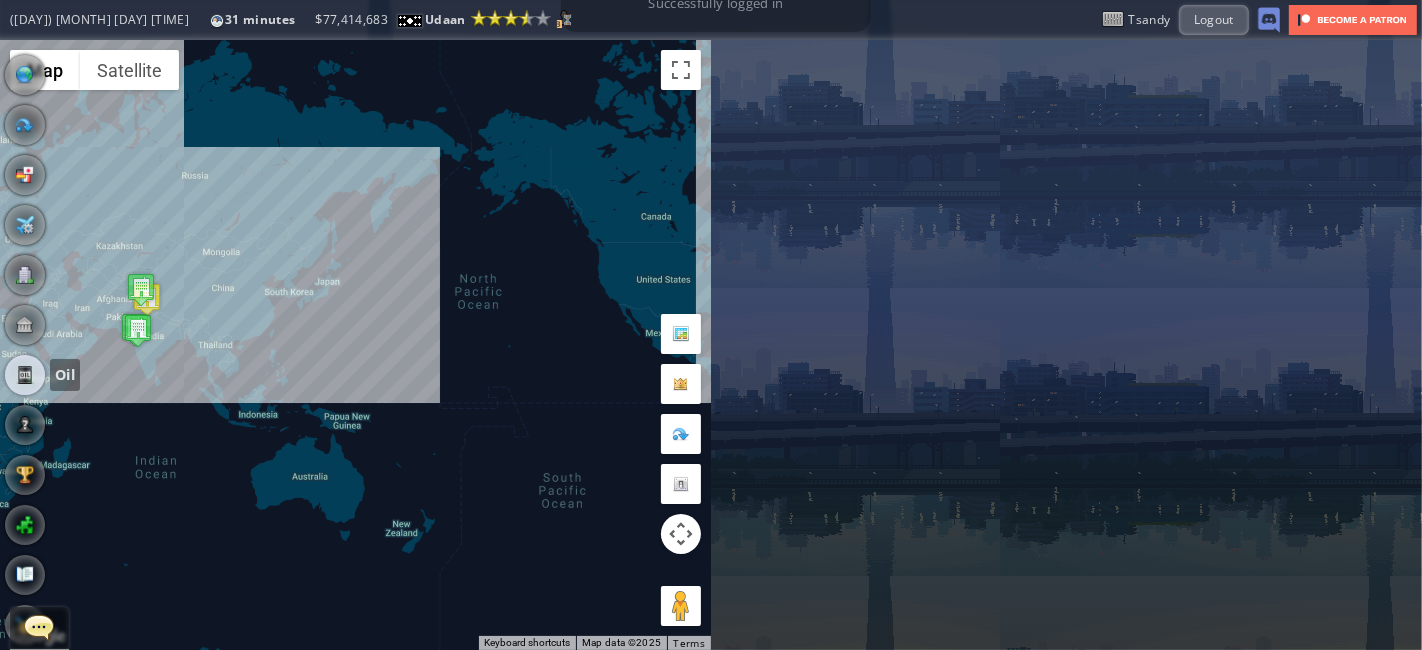 click at bounding box center (25, 375) 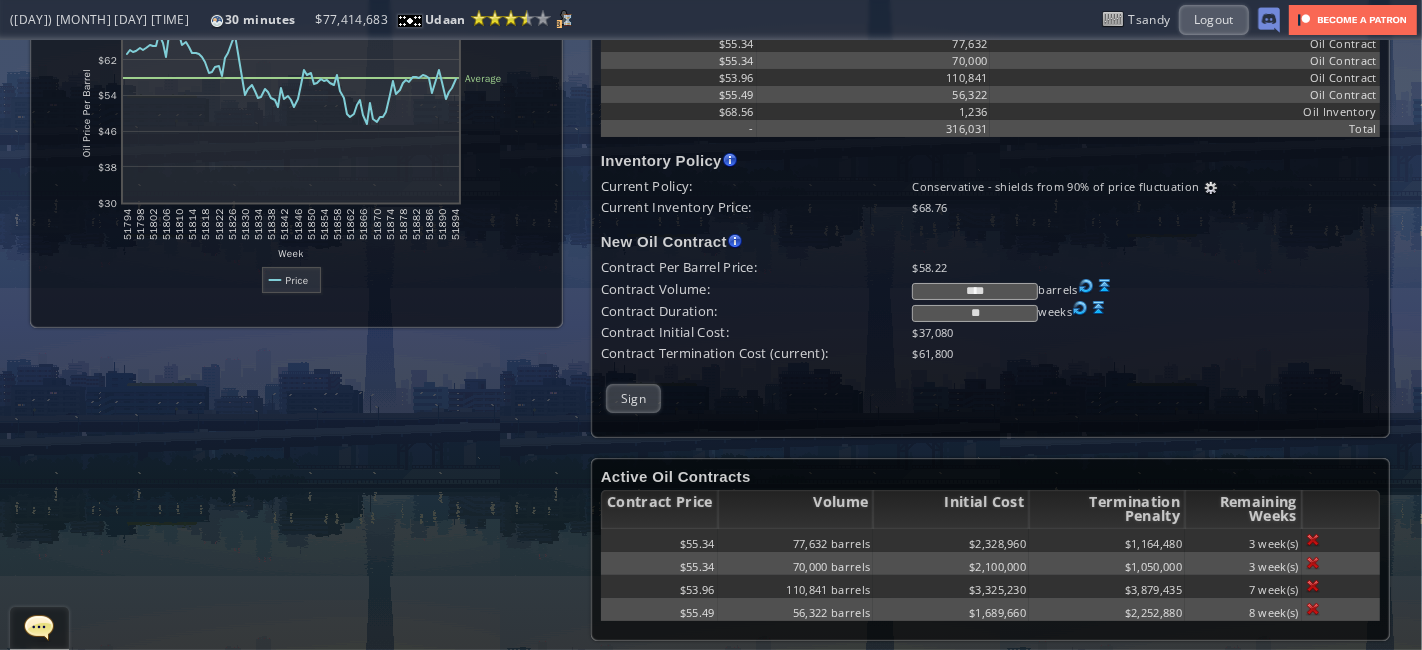 scroll, scrollTop: 0, scrollLeft: 0, axis: both 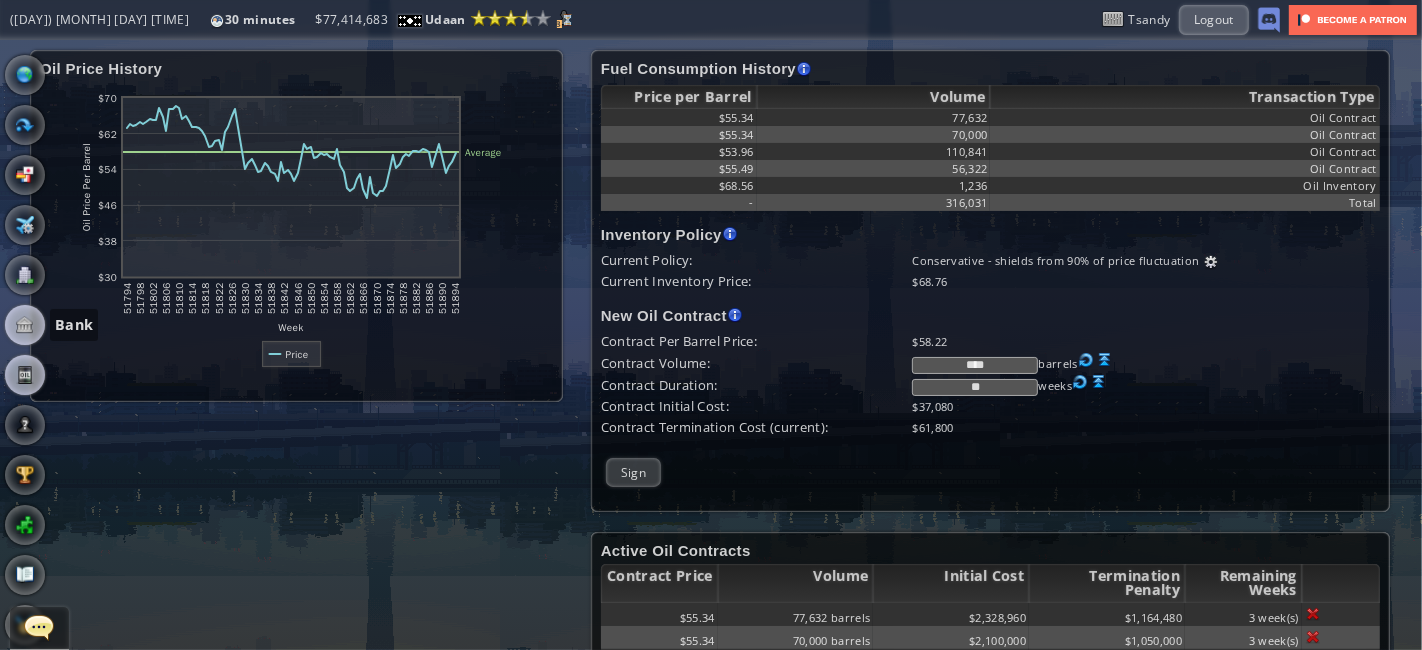 click at bounding box center (25, 325) 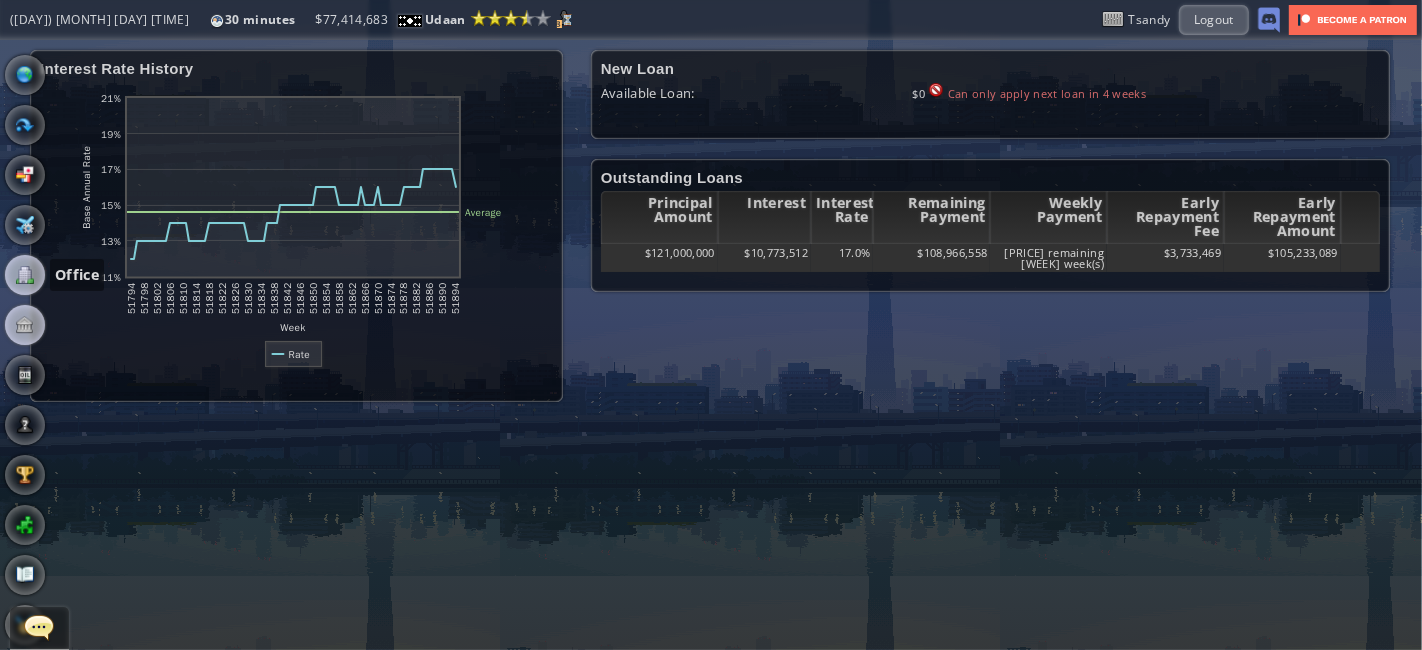 click at bounding box center (25, 275) 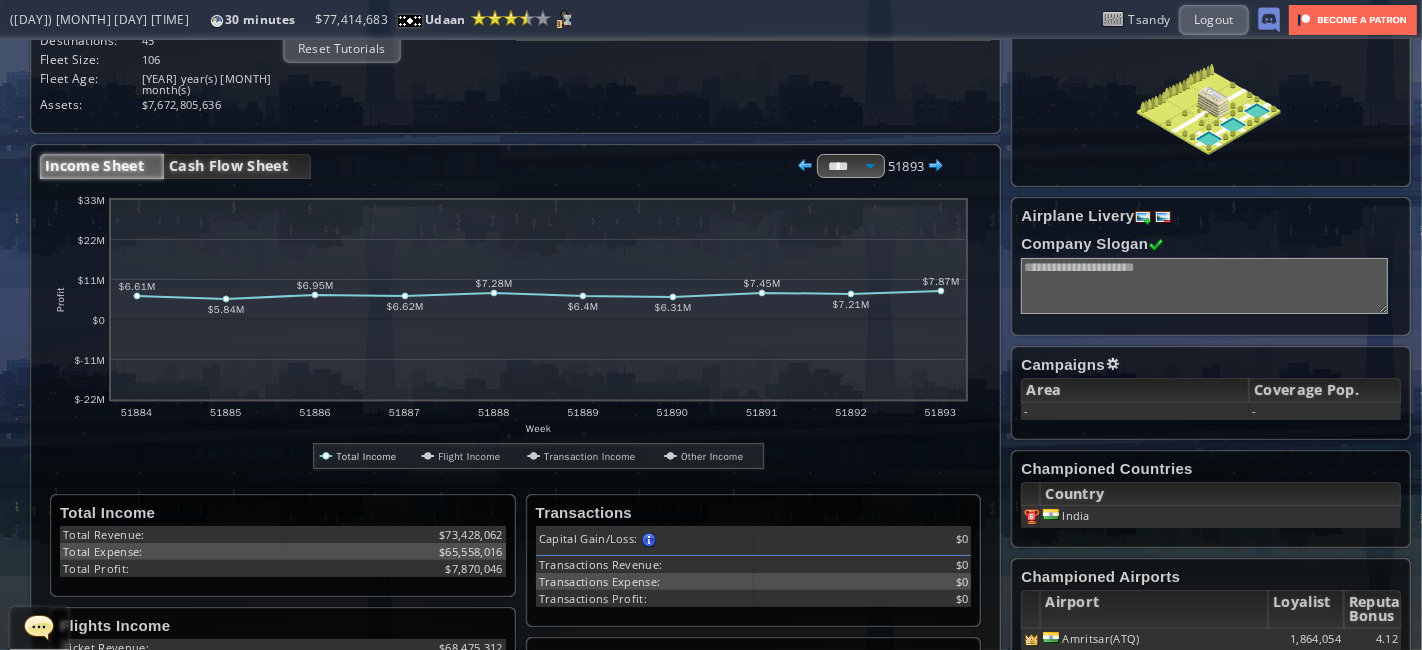 scroll, scrollTop: 165, scrollLeft: 0, axis: vertical 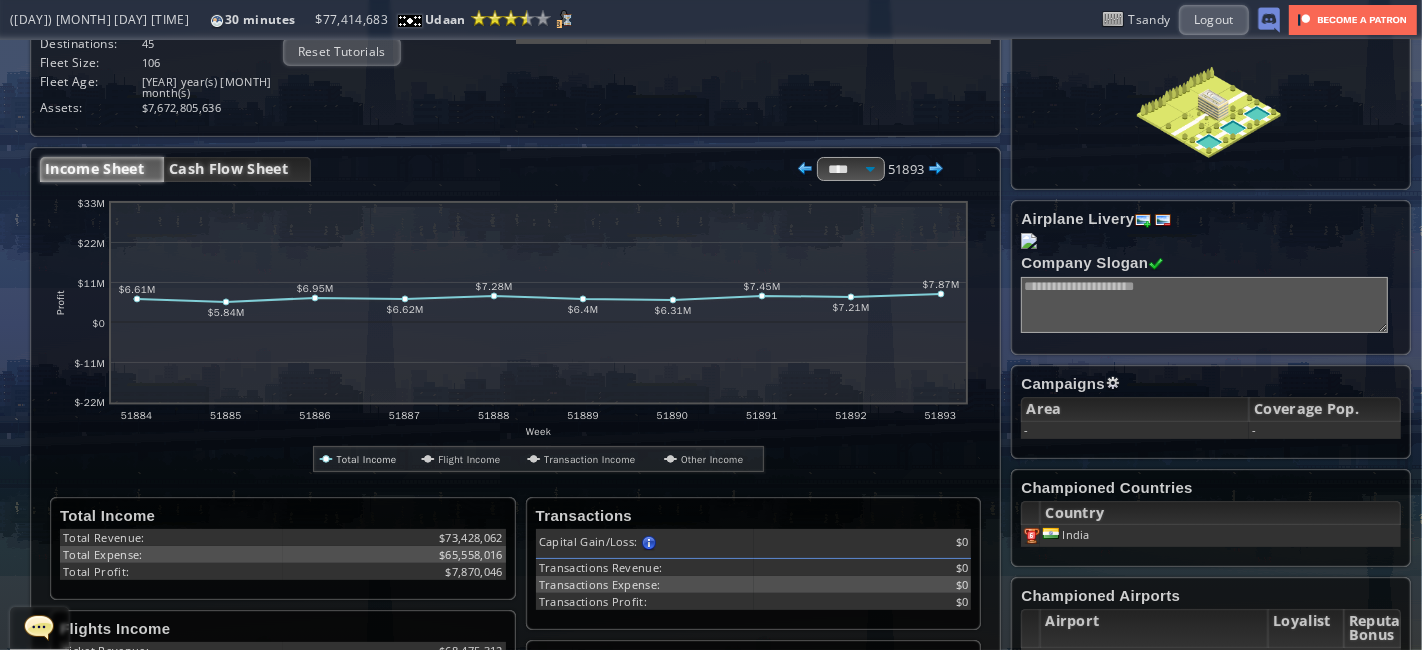 click on "Cash Flow Sheet" at bounding box center [237, 169] 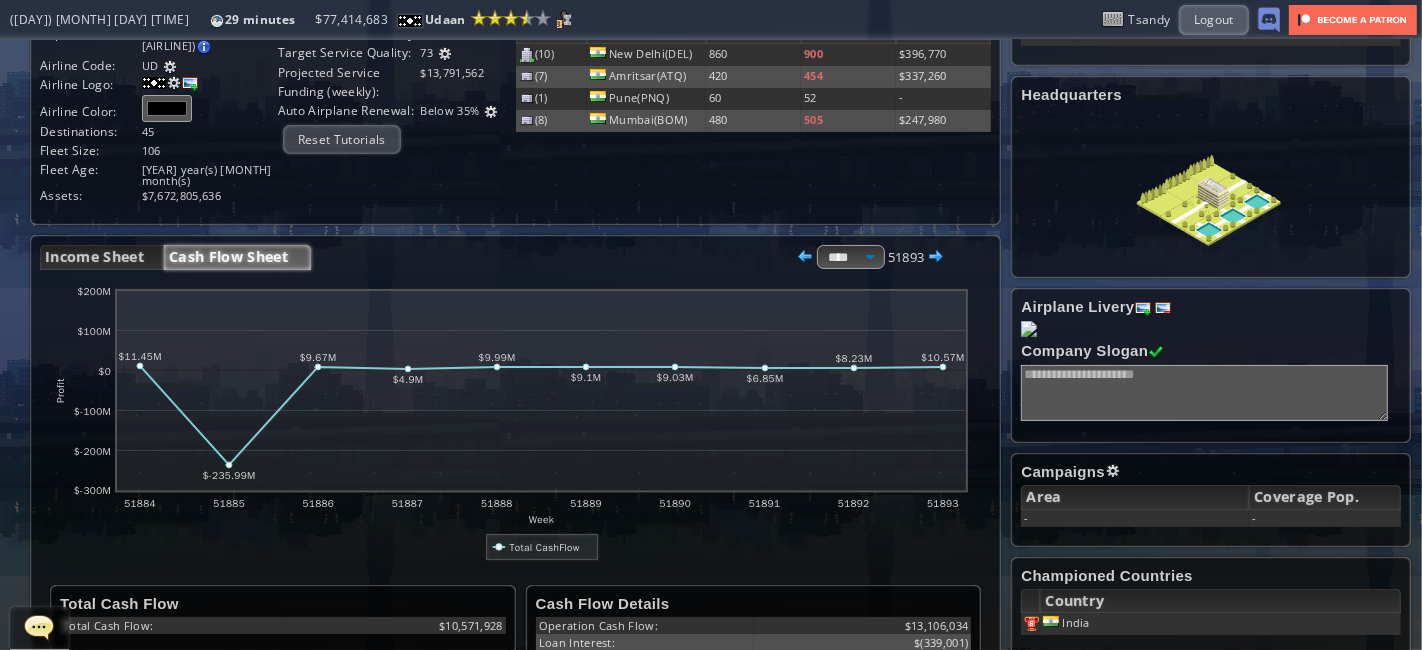 scroll, scrollTop: 0, scrollLeft: 0, axis: both 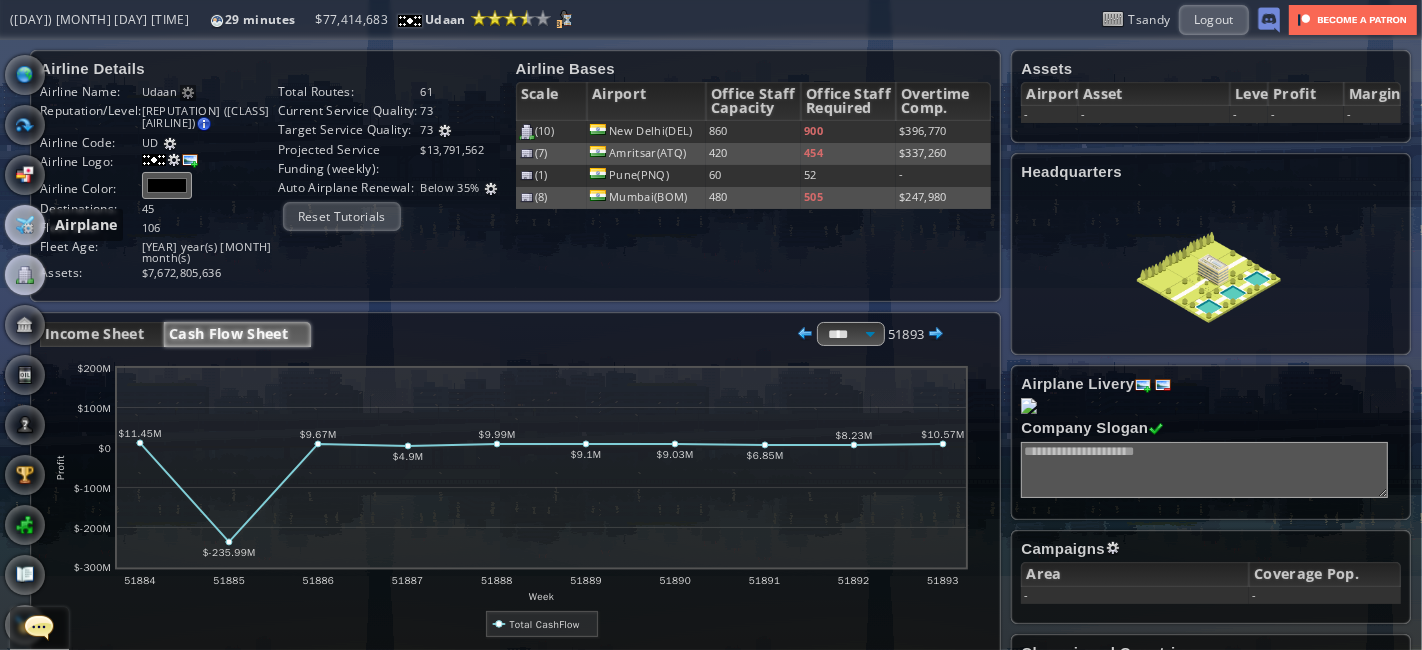 click at bounding box center (25, 225) 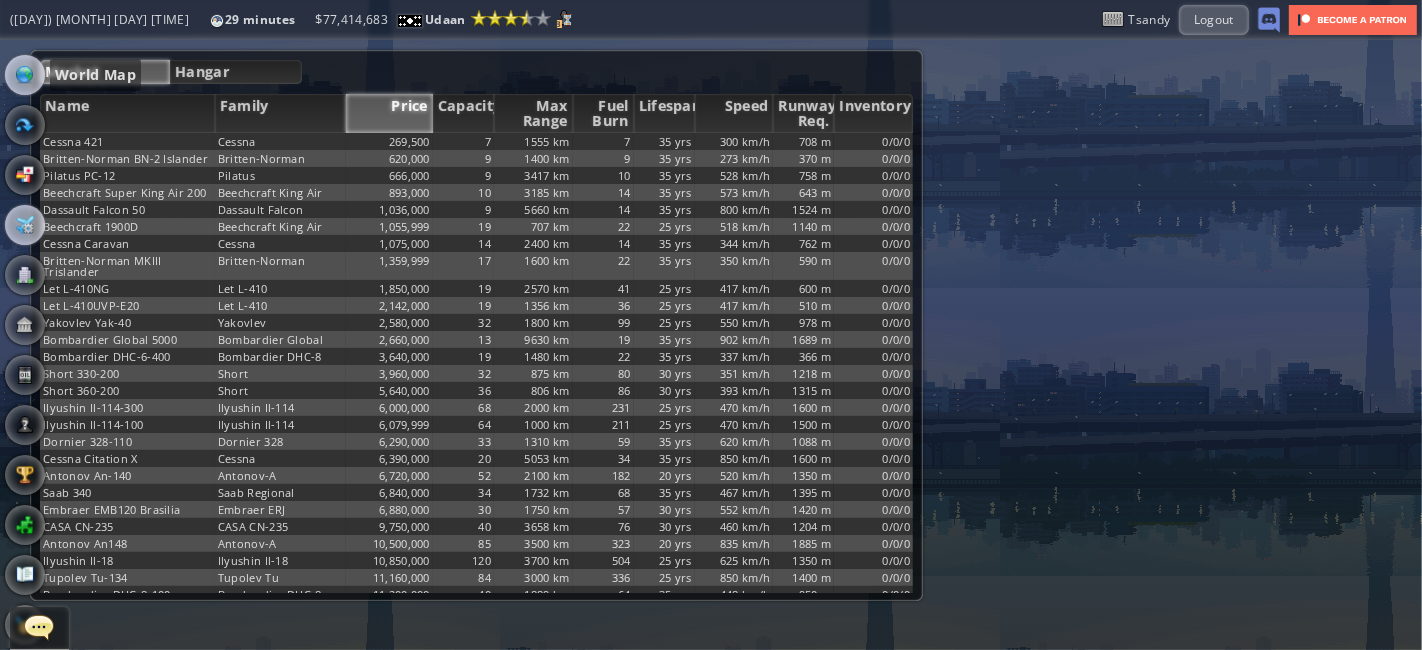 click at bounding box center [25, 75] 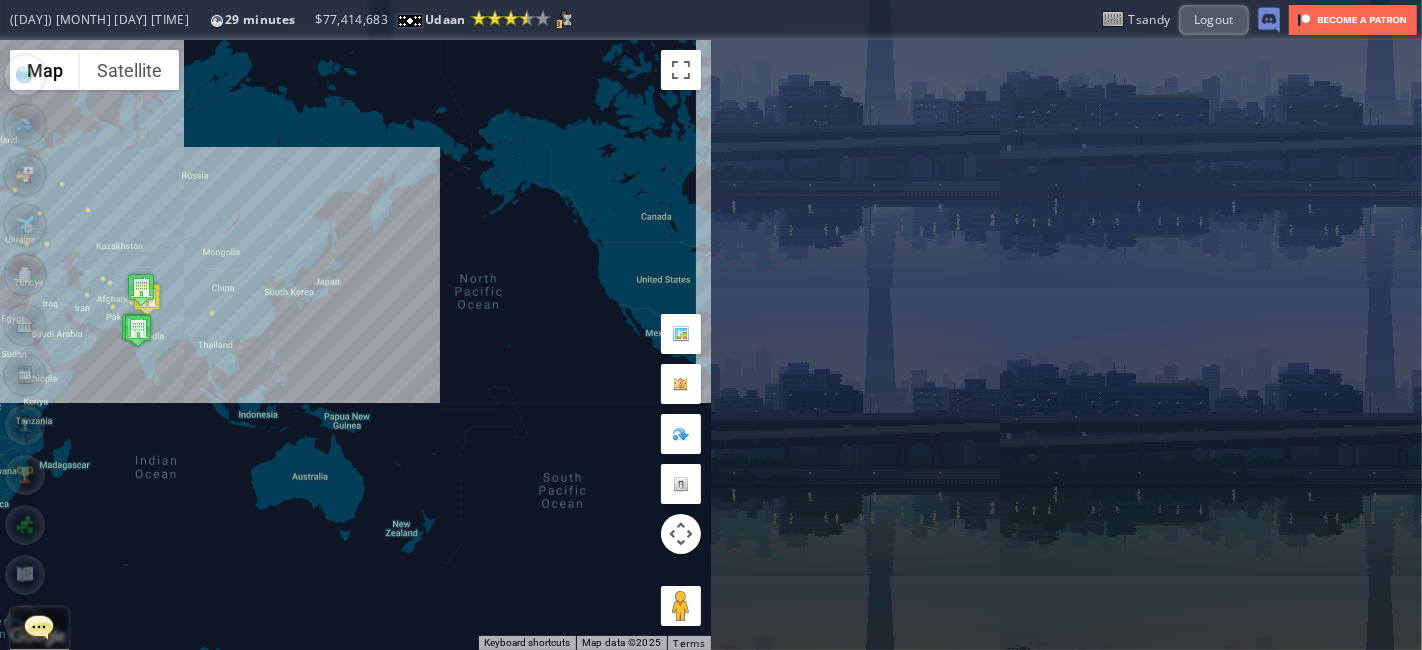 click on "To navigate, press the arrow keys." at bounding box center [355, 345] 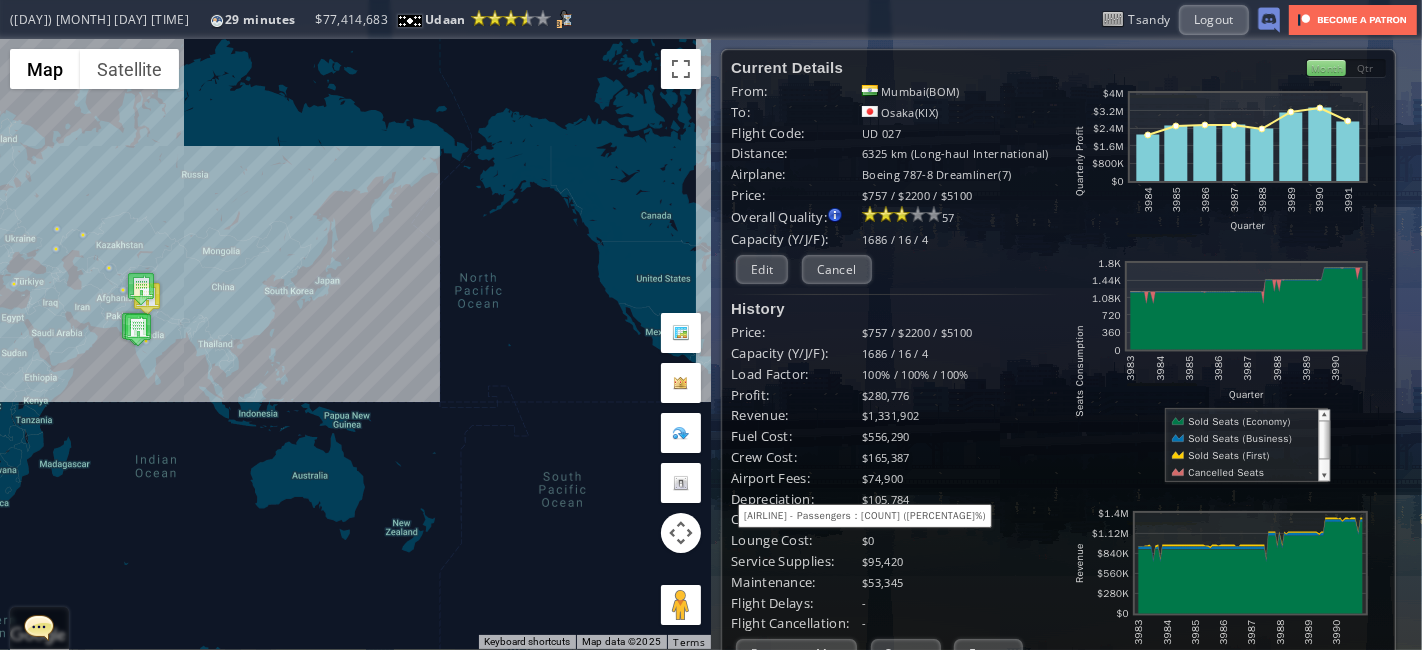 scroll, scrollTop: 0, scrollLeft: 0, axis: both 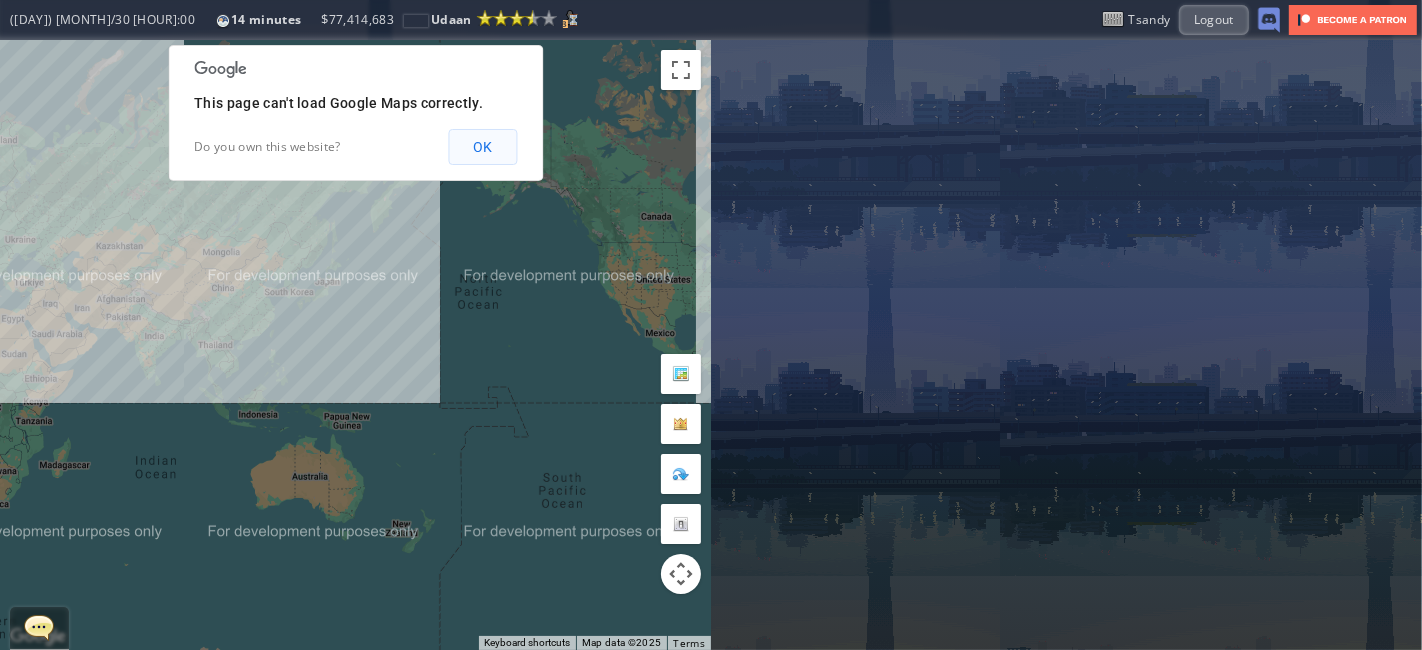 click on "OK" at bounding box center (482, 147) 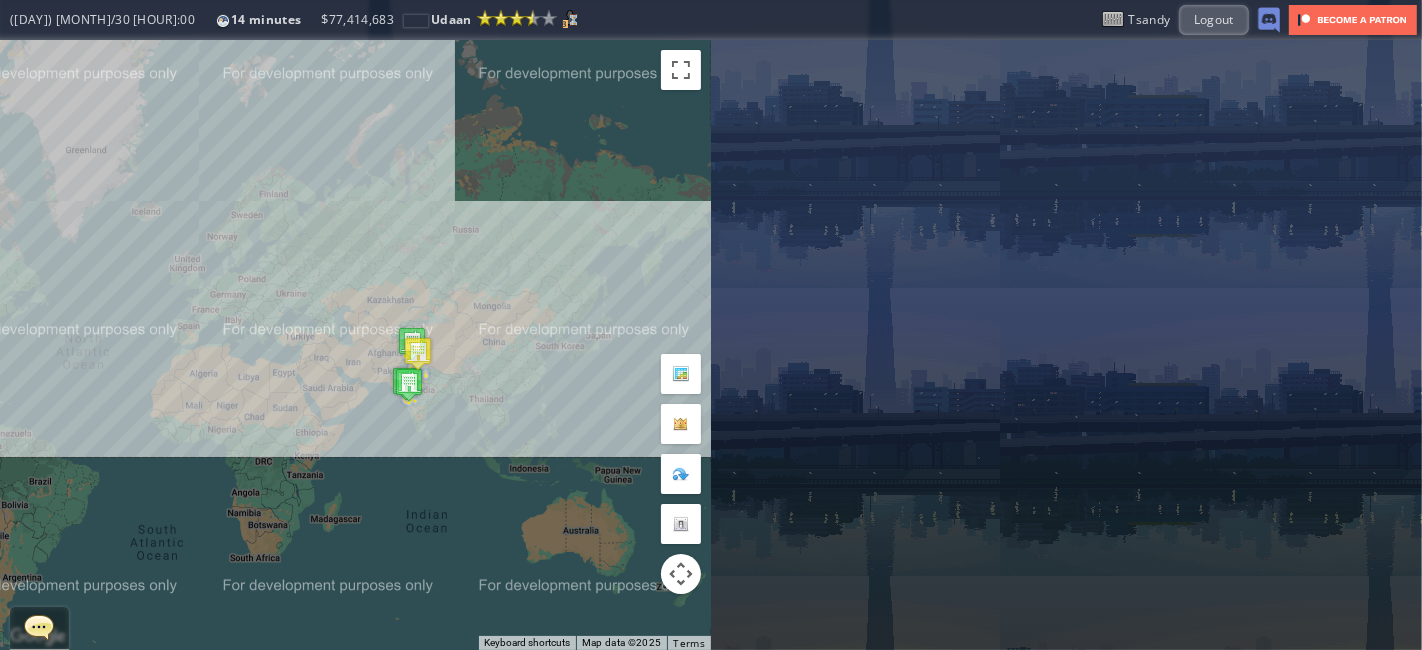 drag, startPoint x: 216, startPoint y: 338, endPoint x: 487, endPoint y: 391, distance: 276.13403 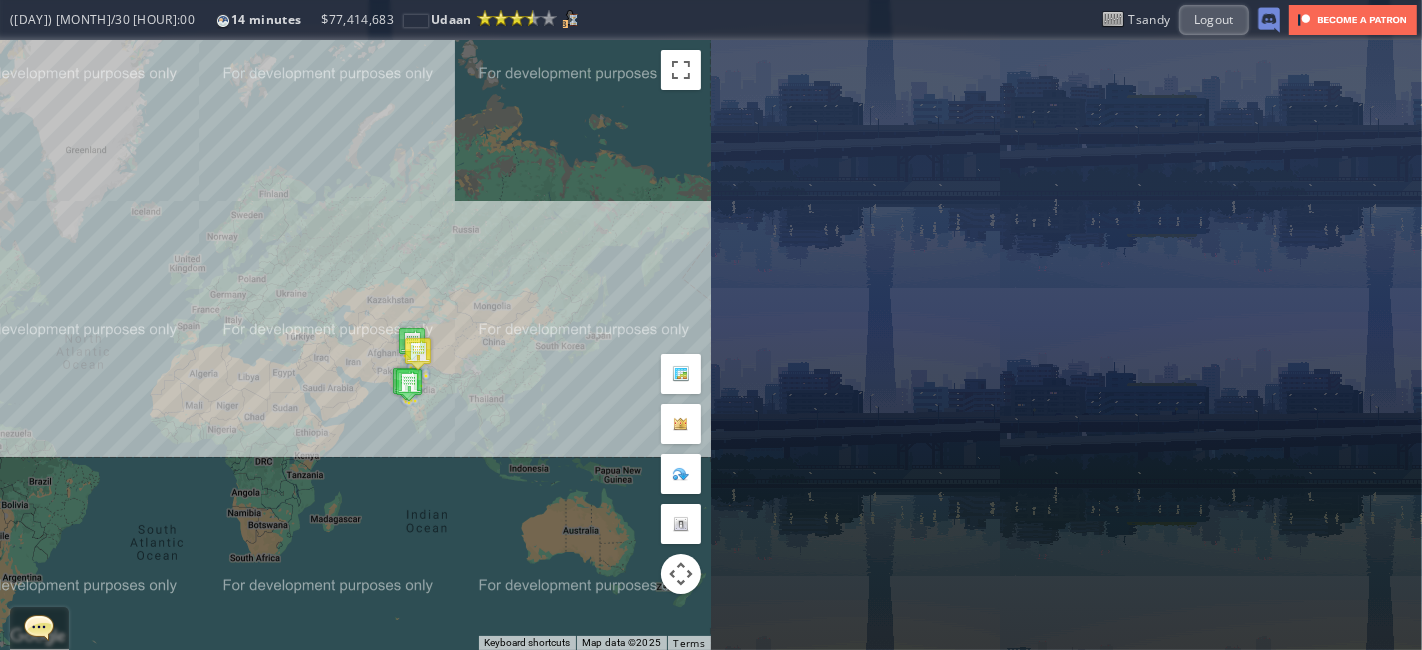click on "To navigate, press the arrow keys." at bounding box center (355, 345) 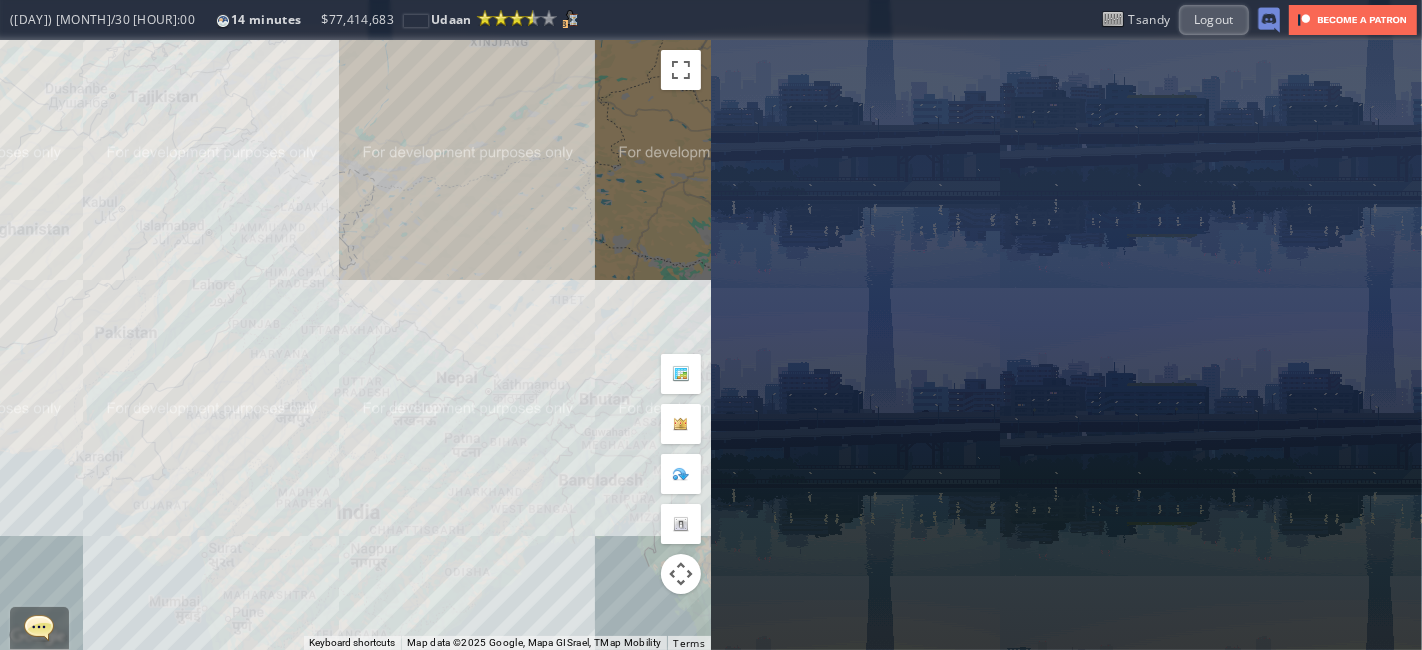 click on "To navigate, press the arrow keys." at bounding box center (355, 345) 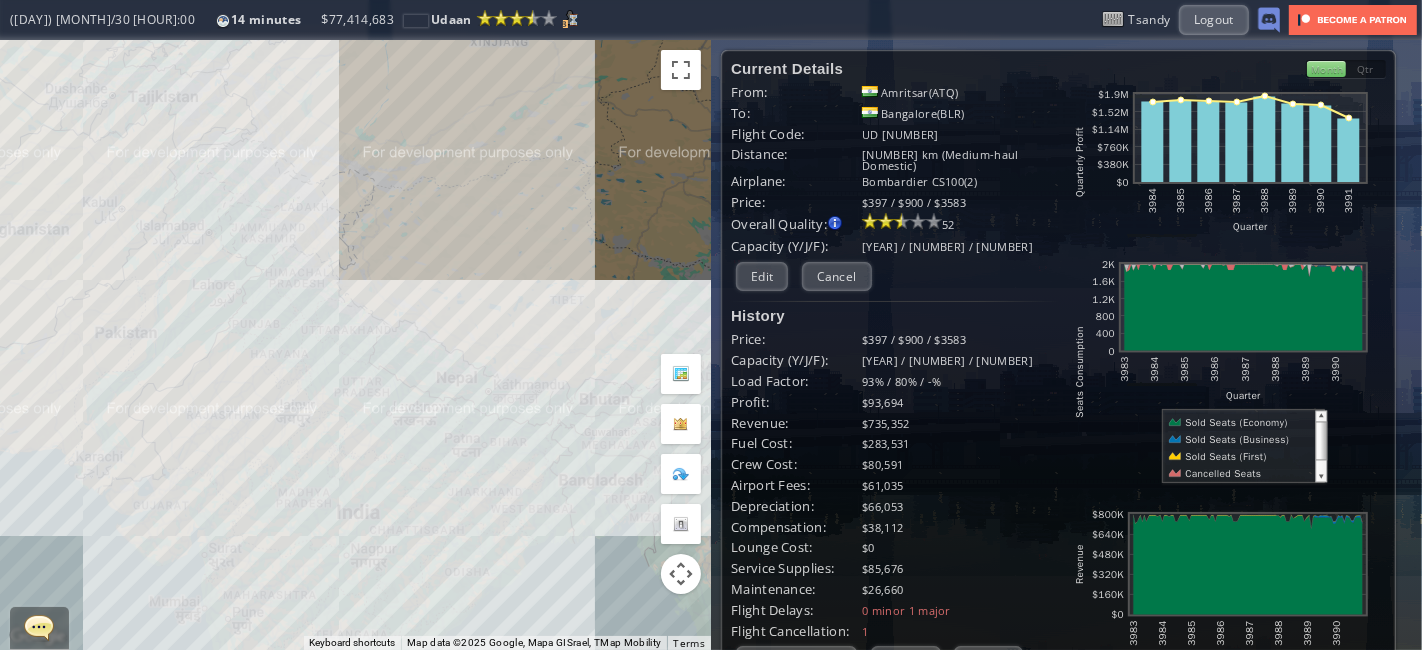 click on "To navigate, press the arrow keys." at bounding box center (355, 345) 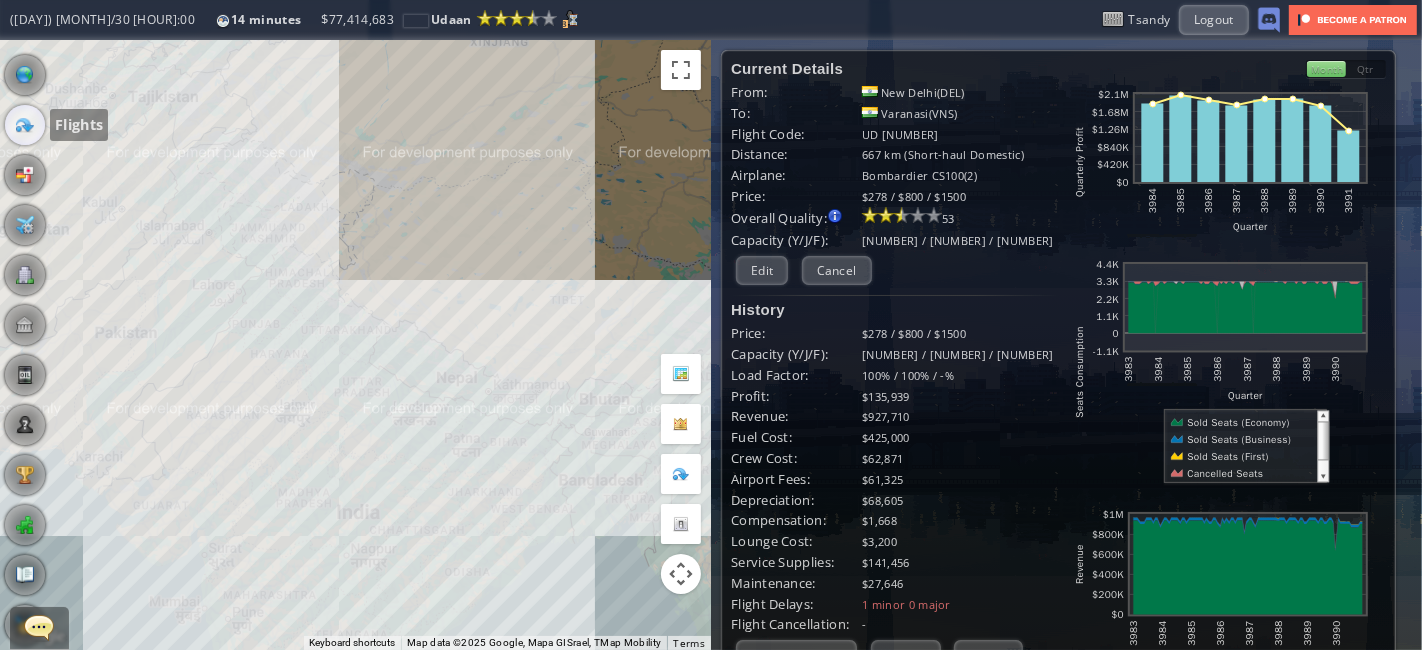 click at bounding box center (25, 125) 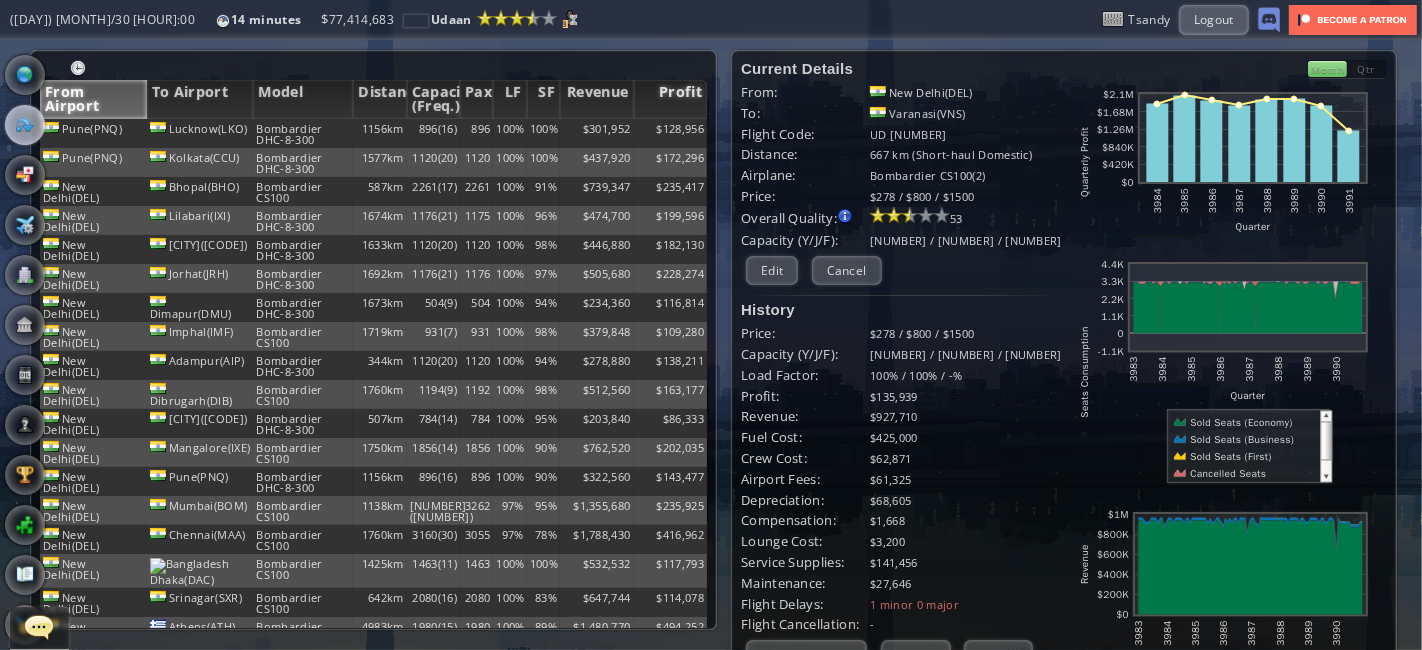 click on "Profit" at bounding box center [670, 99] 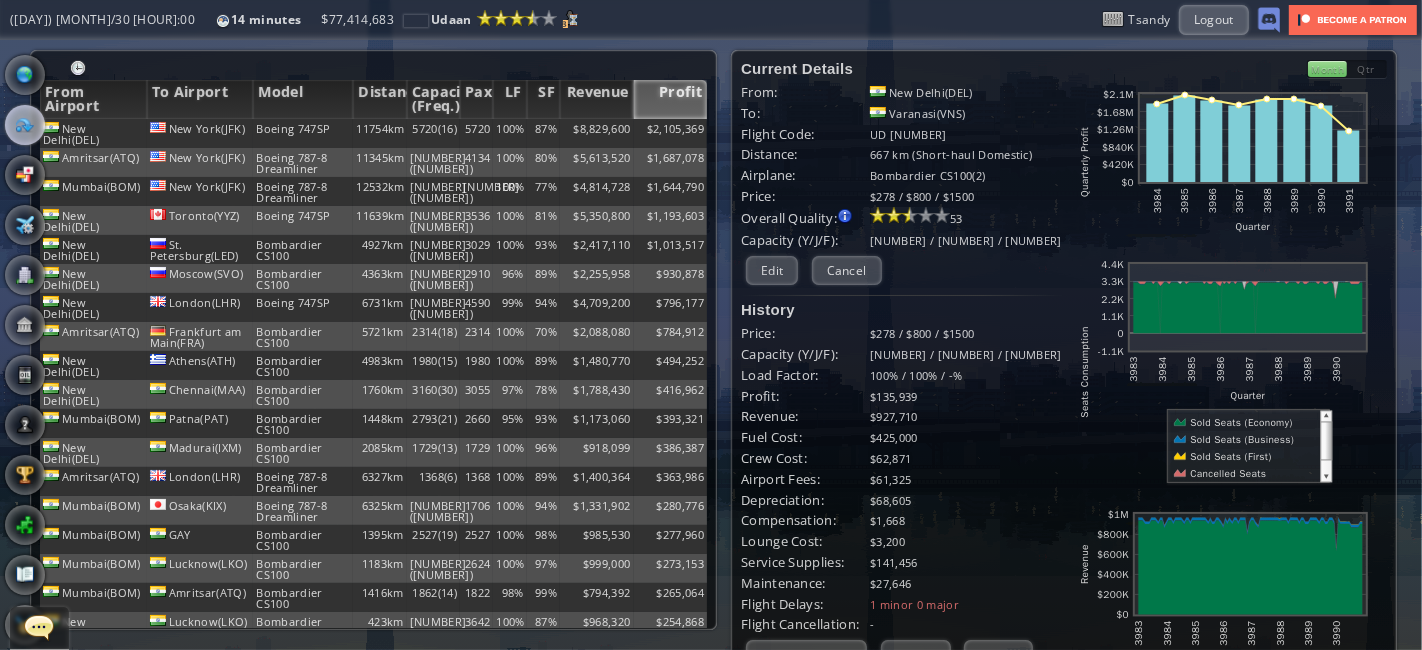 click on "Profit" at bounding box center (670, 99) 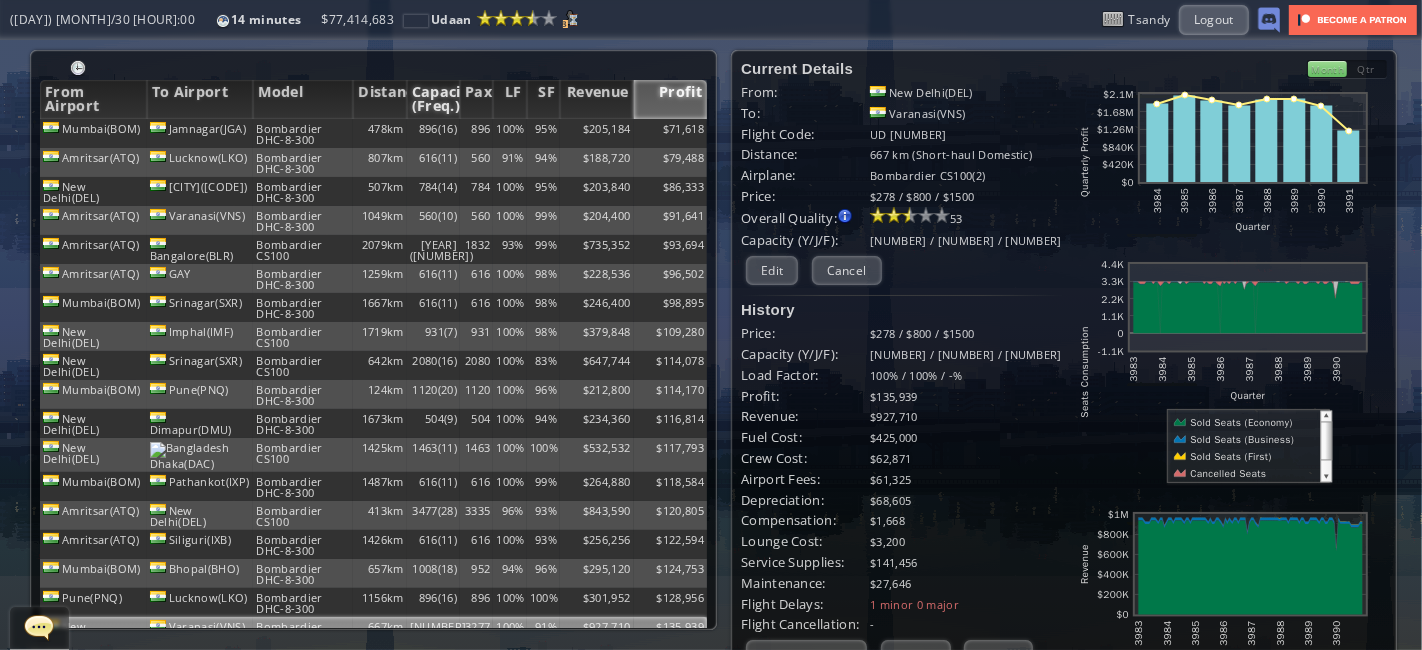 click on "Capacity (Freq.)" at bounding box center [433, 99] 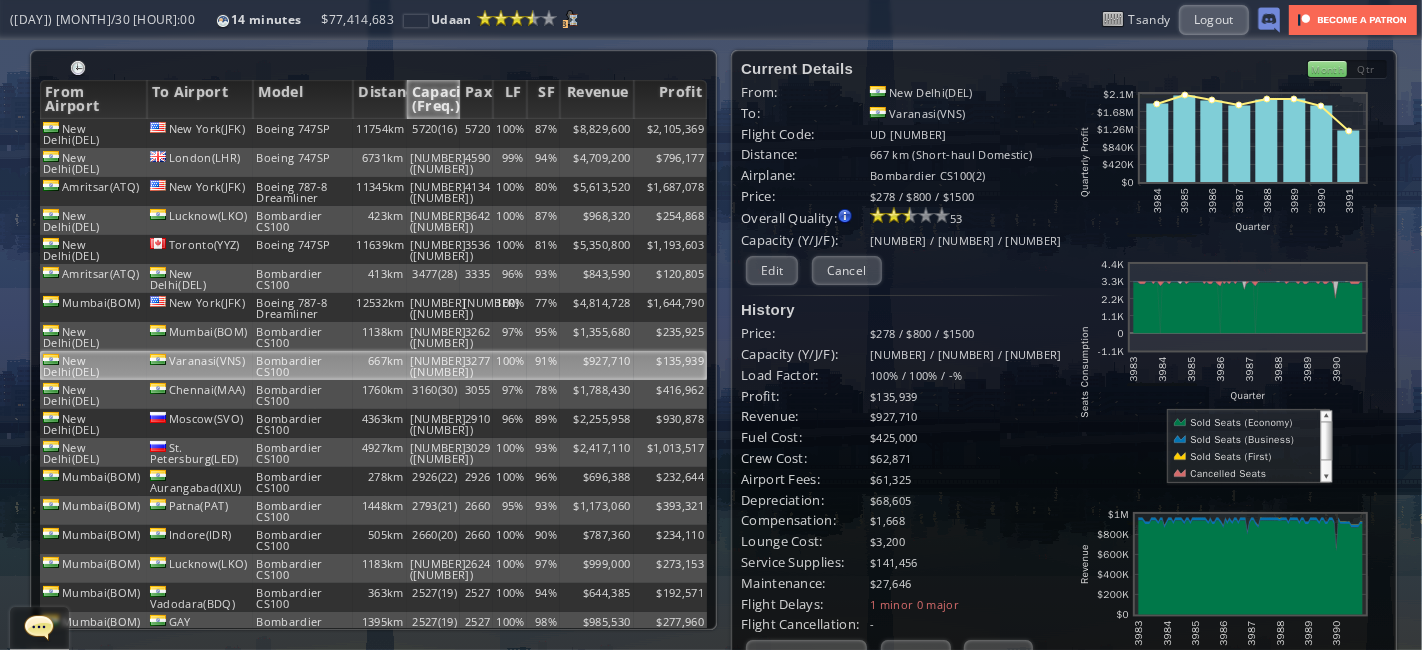 click on "Capacity (Freq.)" at bounding box center (433, 99) 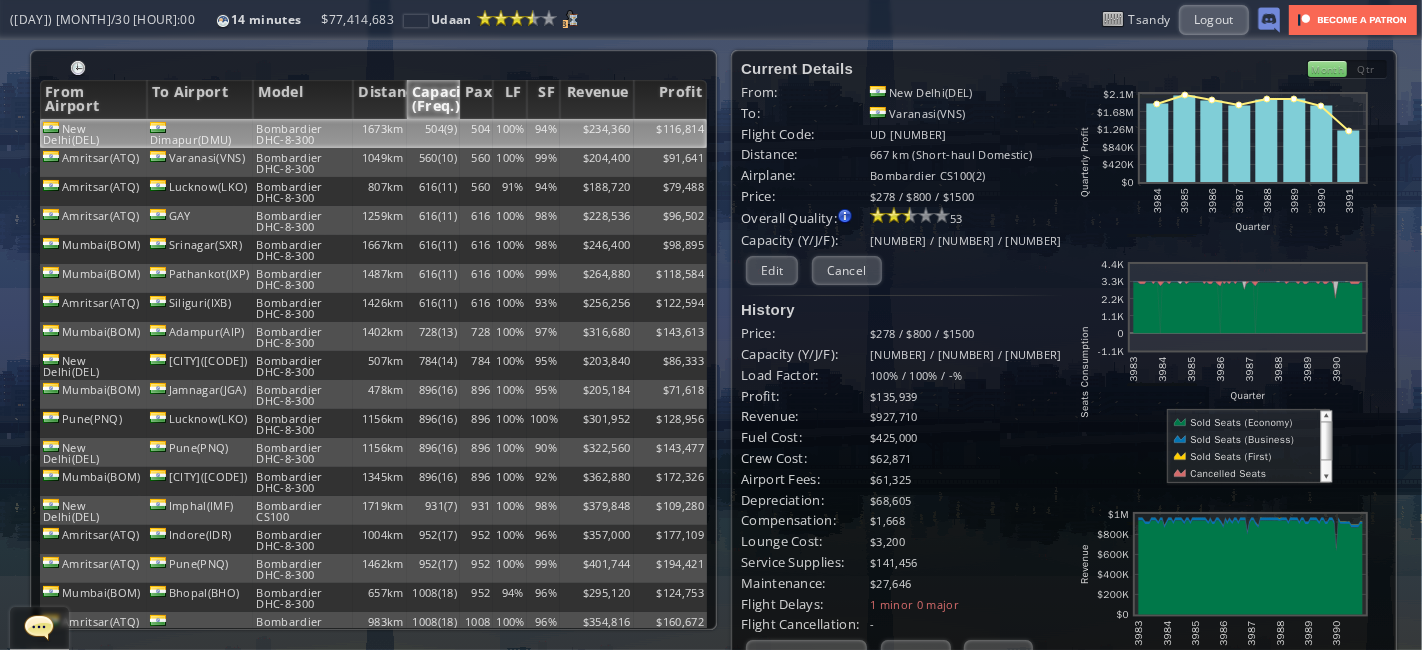 click on "504(9)" at bounding box center (433, 133) 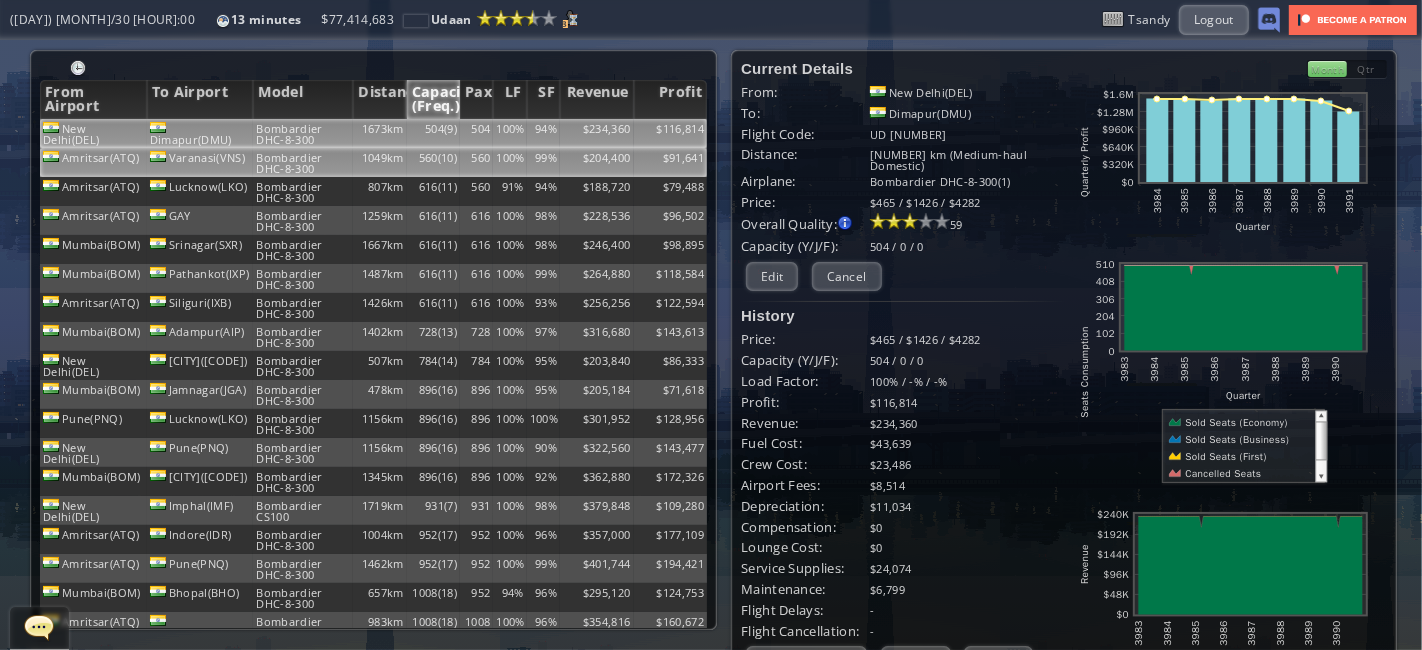 click on "1049km" at bounding box center [379, 133] 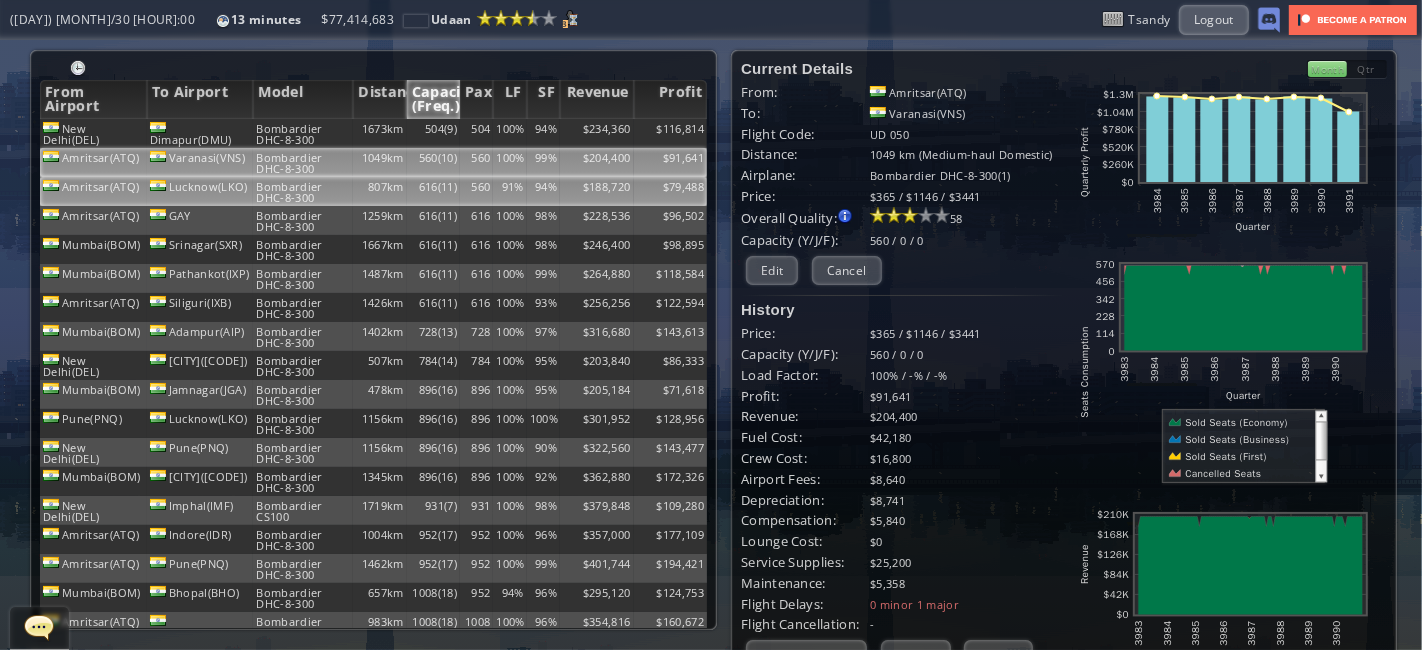 click on "807km" at bounding box center (379, 133) 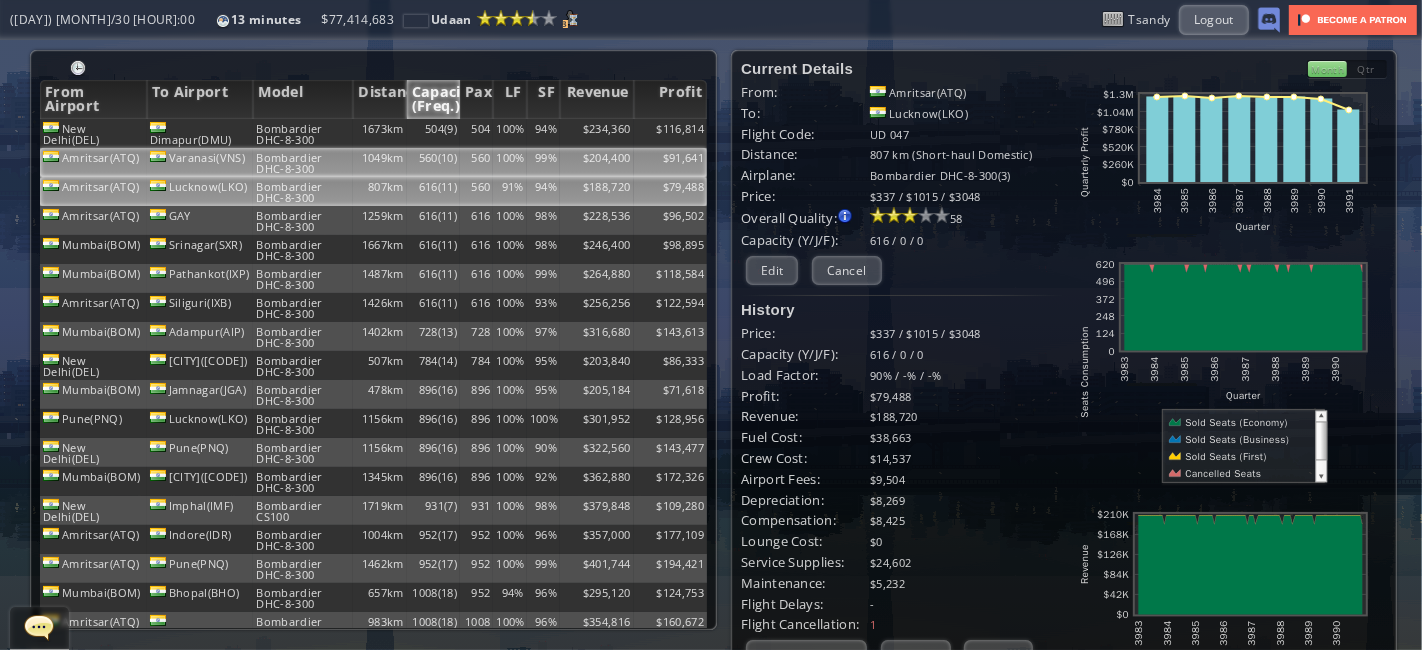 click on "1049km" at bounding box center (379, 133) 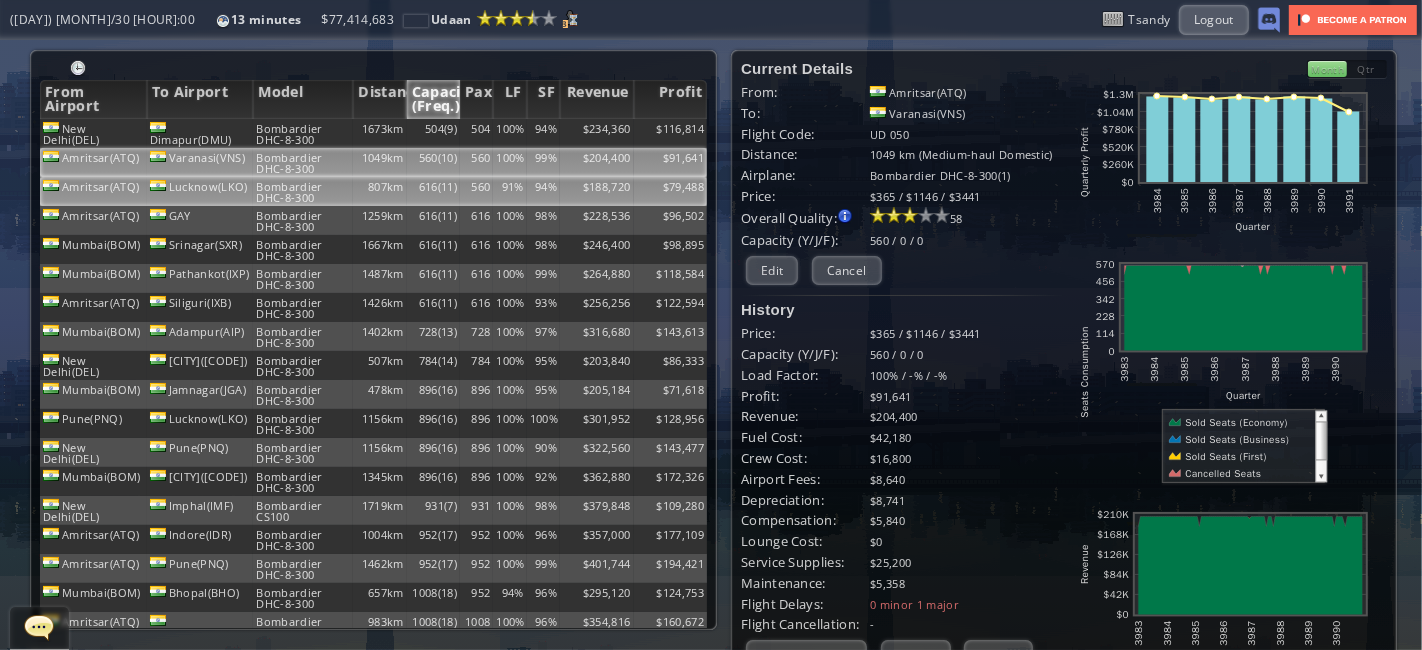 click on "807km" at bounding box center [379, 133] 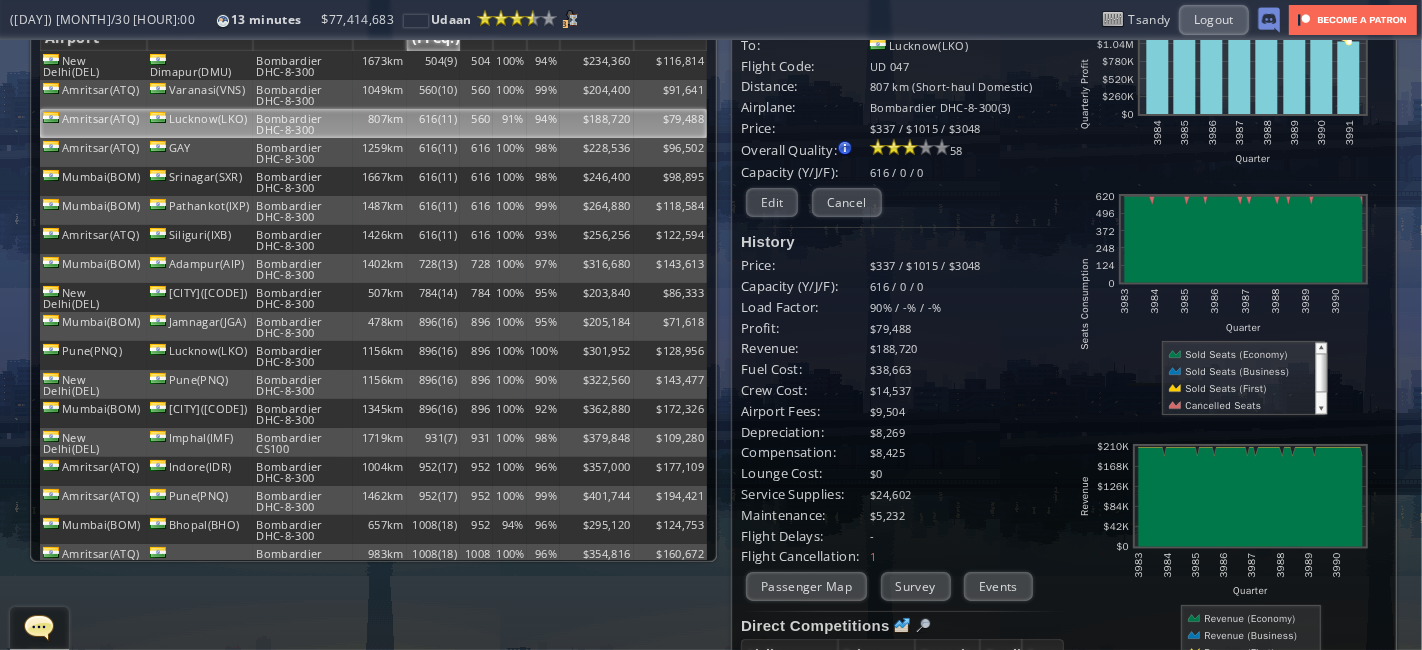 scroll, scrollTop: 0, scrollLeft: 0, axis: both 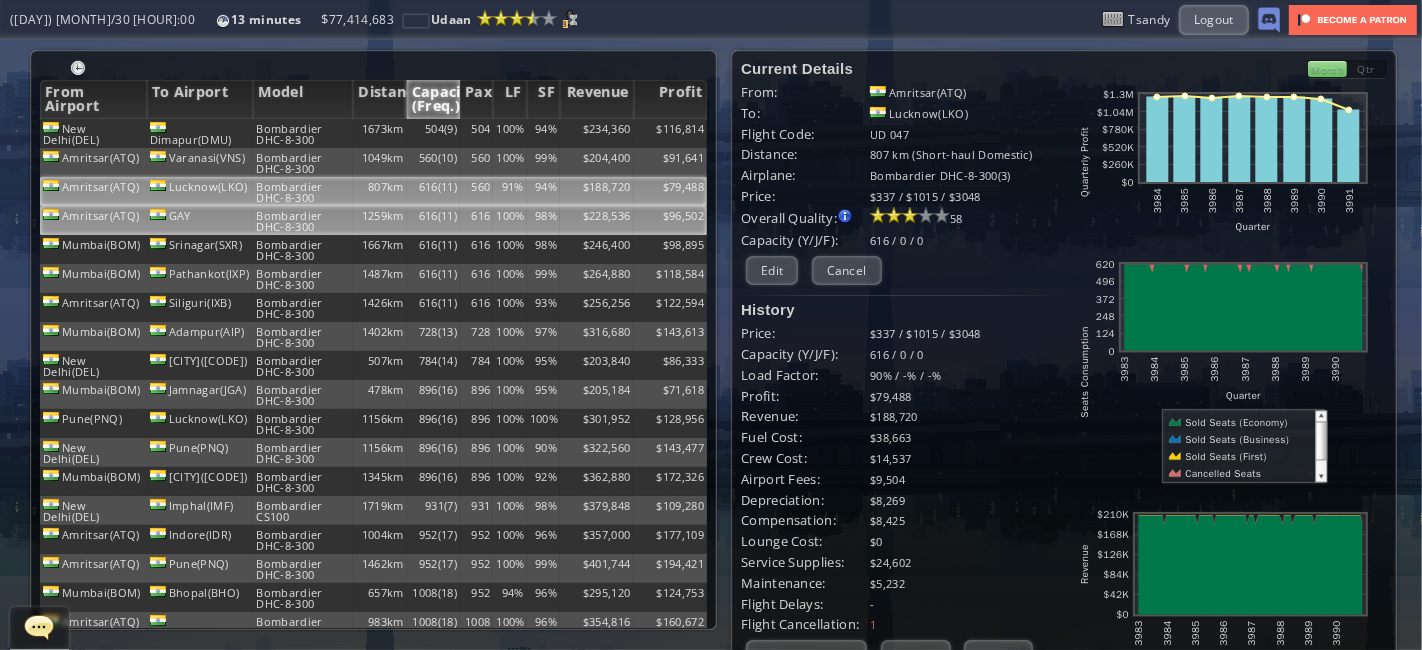 click on "1259km" at bounding box center (379, 133) 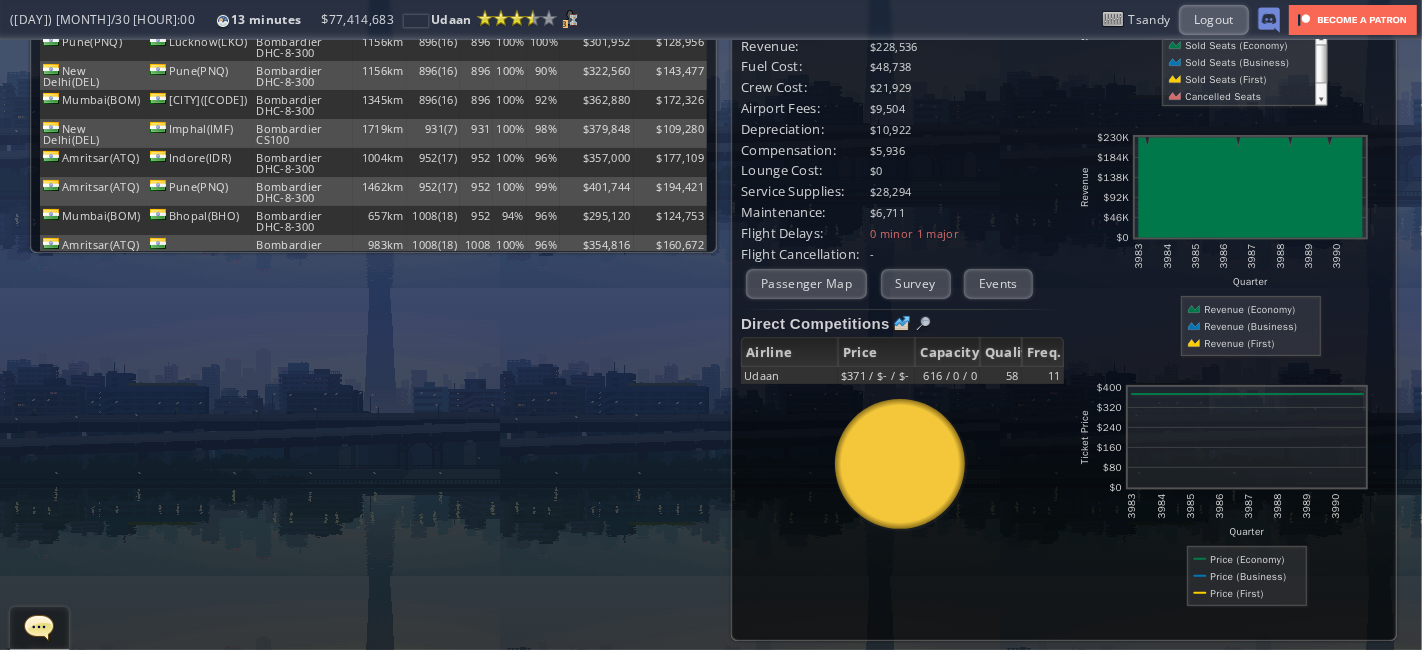 scroll, scrollTop: 0, scrollLeft: 0, axis: both 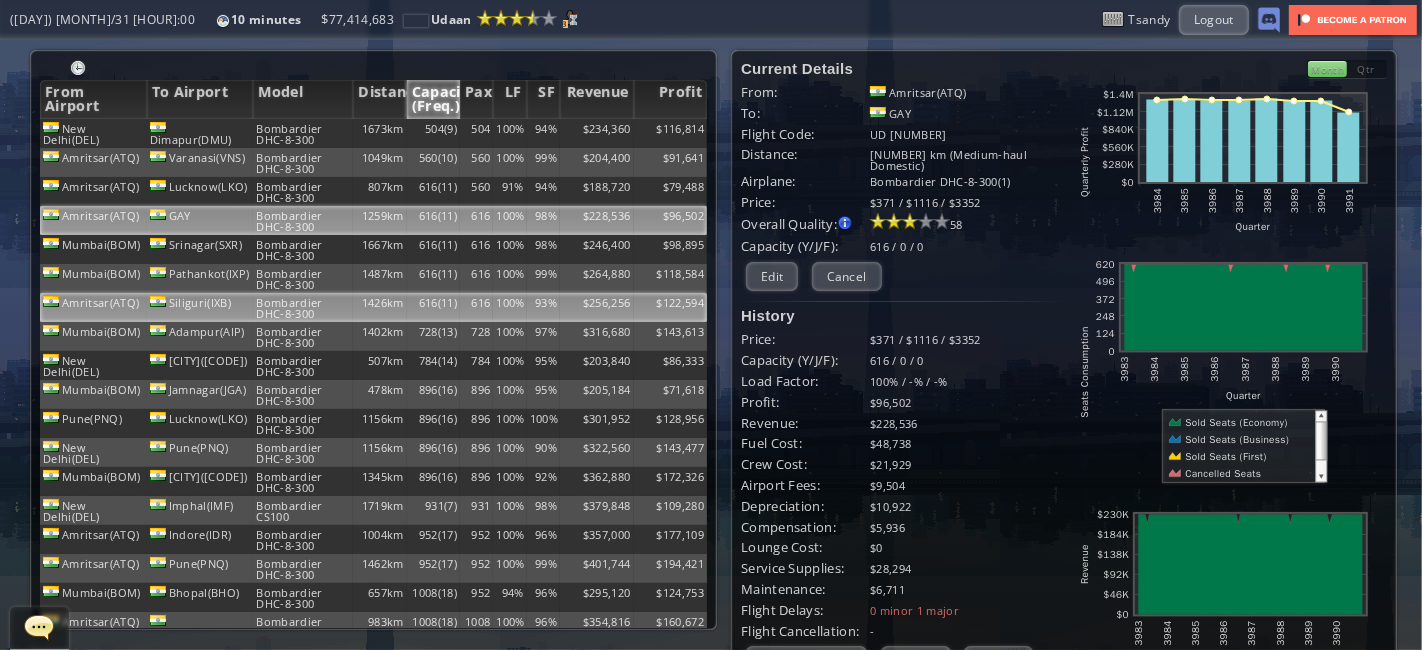 click on "Bombardier DHC-8-300" at bounding box center [303, 133] 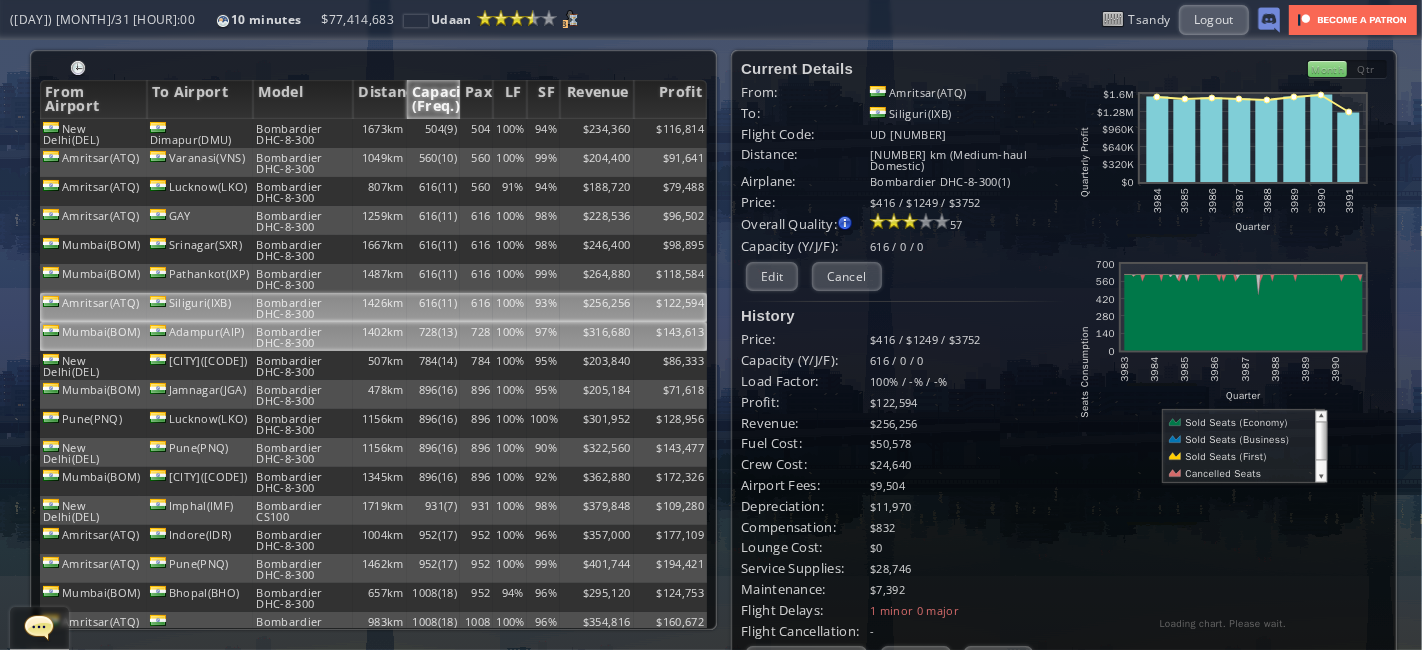 click on "Bombardier DHC-8-300" at bounding box center [303, 133] 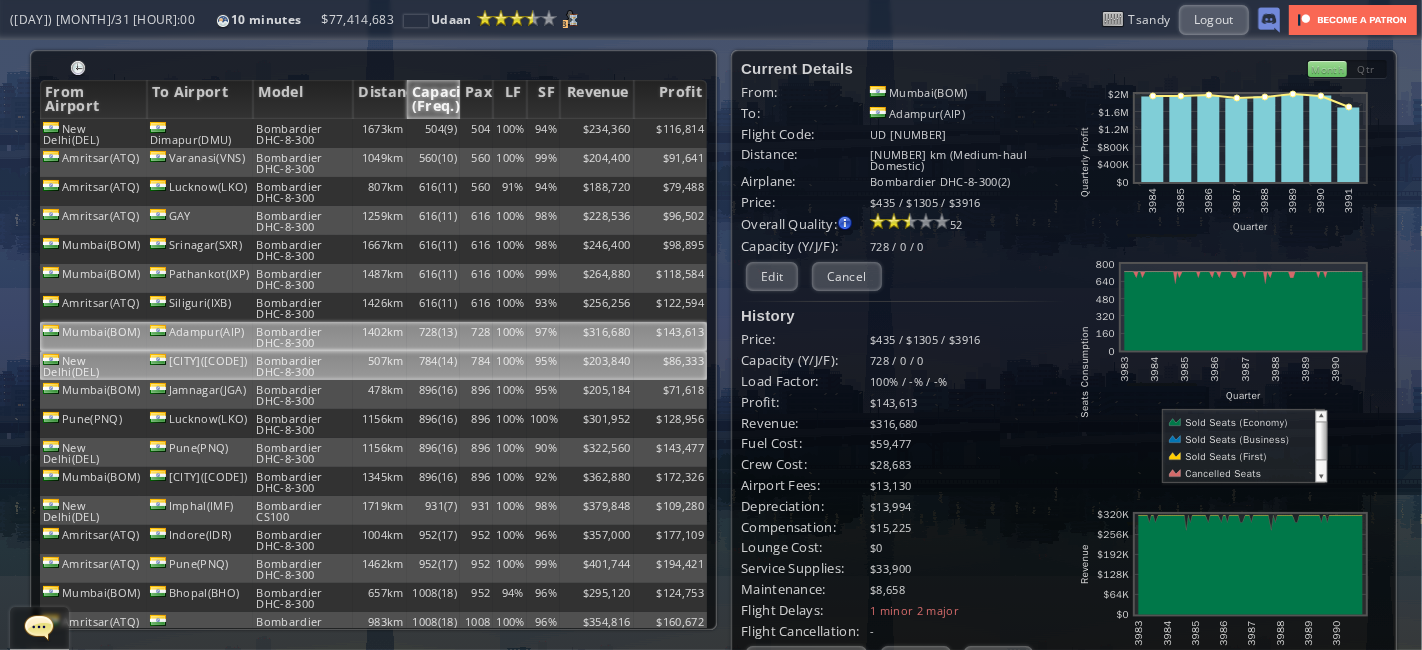click on "Bombardier DHC-8-300" at bounding box center [303, 133] 